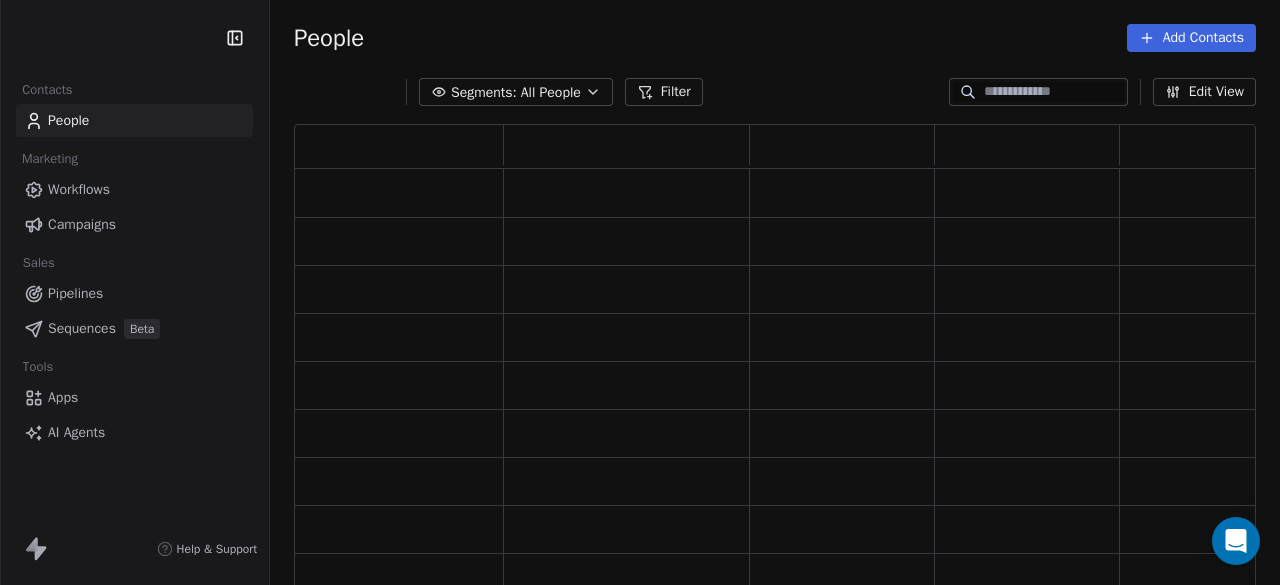 scroll, scrollTop: 0, scrollLeft: 0, axis: both 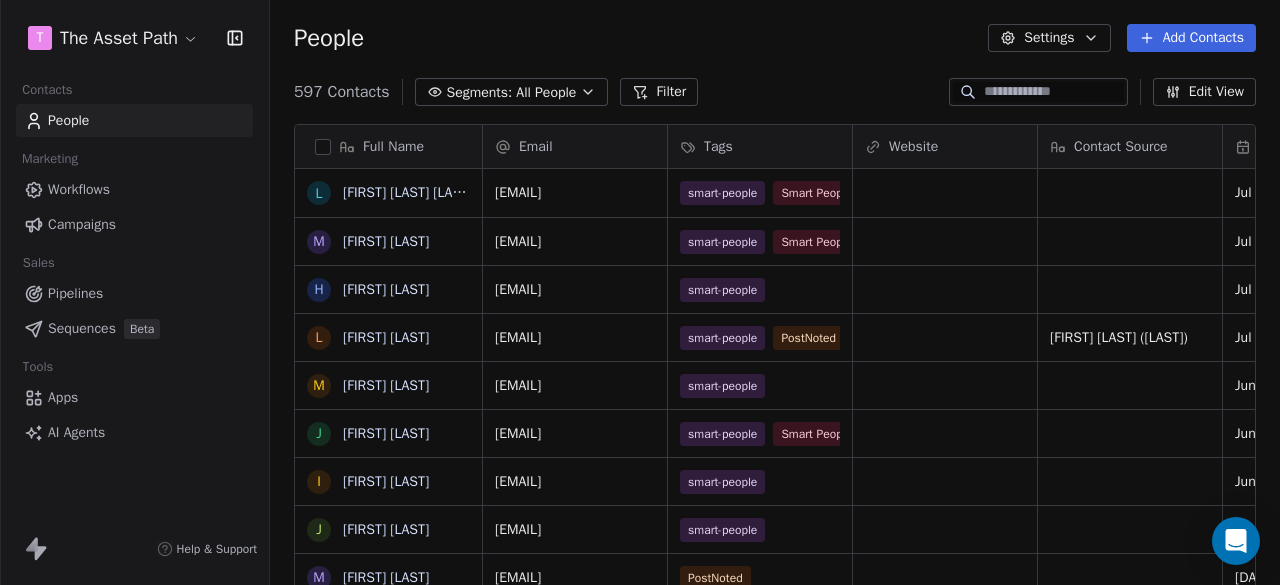 click on "Workflows" at bounding box center (79, 189) 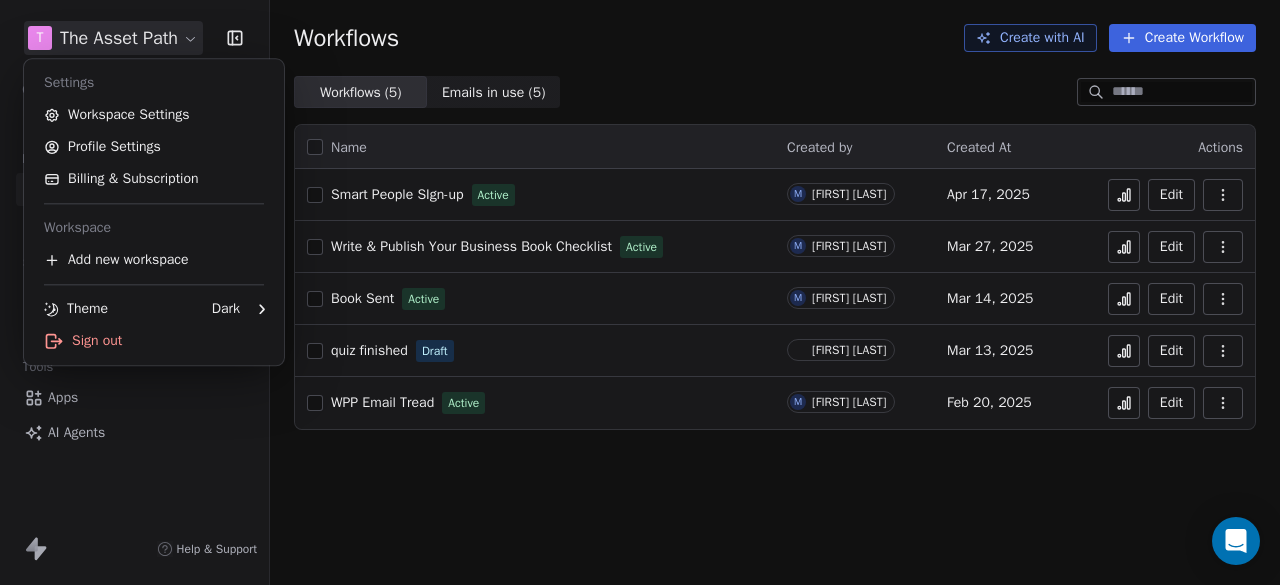 click on "T The Asset Path Contacts People Marketing Workflows Campaigns Sales Pipelines Sequences Beta Tools Apps AI Agents Help & Support Workflows  Create with AI  Create Workflow Workflows ( 5 ) Workflows ( 5 ) Emails in use ( 5 ) Emails in use ( 5 ) Name Created by Created At Actions Smart People SIgn-up Active M [FIRST] [LAST] [DATE] Edit Write & Publish Your Business Book Checklist Active M [FIRST] [LAST] [DATE] Edit Book Sent Active M [FIRST] [LAST] [DATE] Edit quiz finished Draft [FIRST] [LAST] [DATE] Edit WPP Email Tread Active M [FIRST] [LAST] [DATE] Edit
Settings Workspace Settings Profile Settings Billing & Subscription   Workspace Add new workspace Theme Dark Sign out" at bounding box center [640, 292] 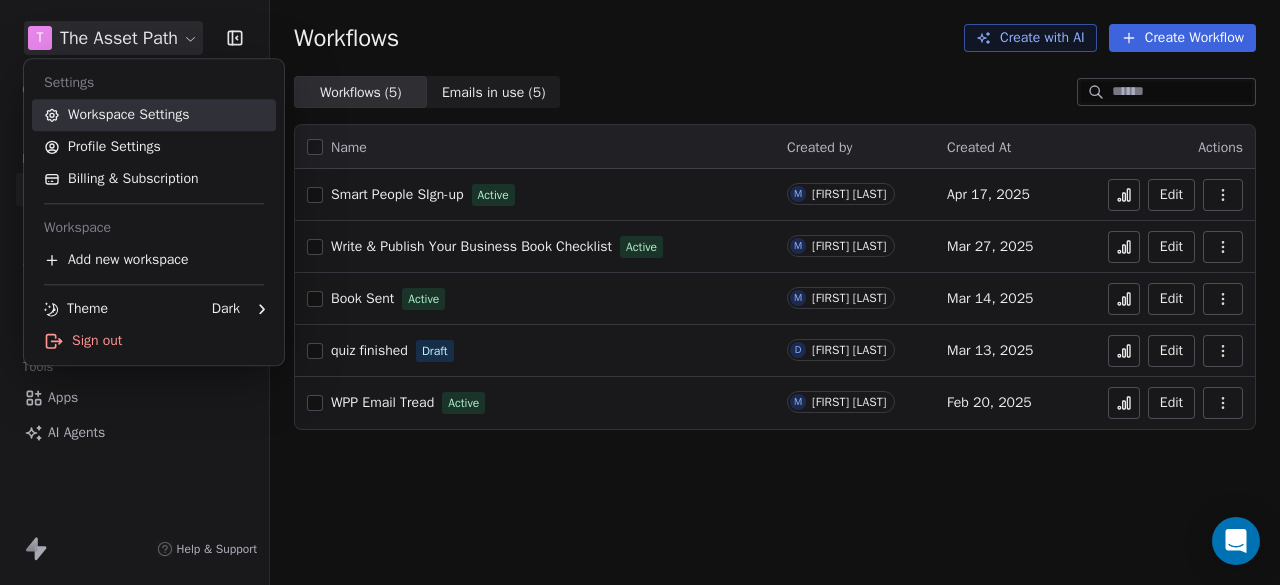 click on "Workspace Settings" at bounding box center (154, 115) 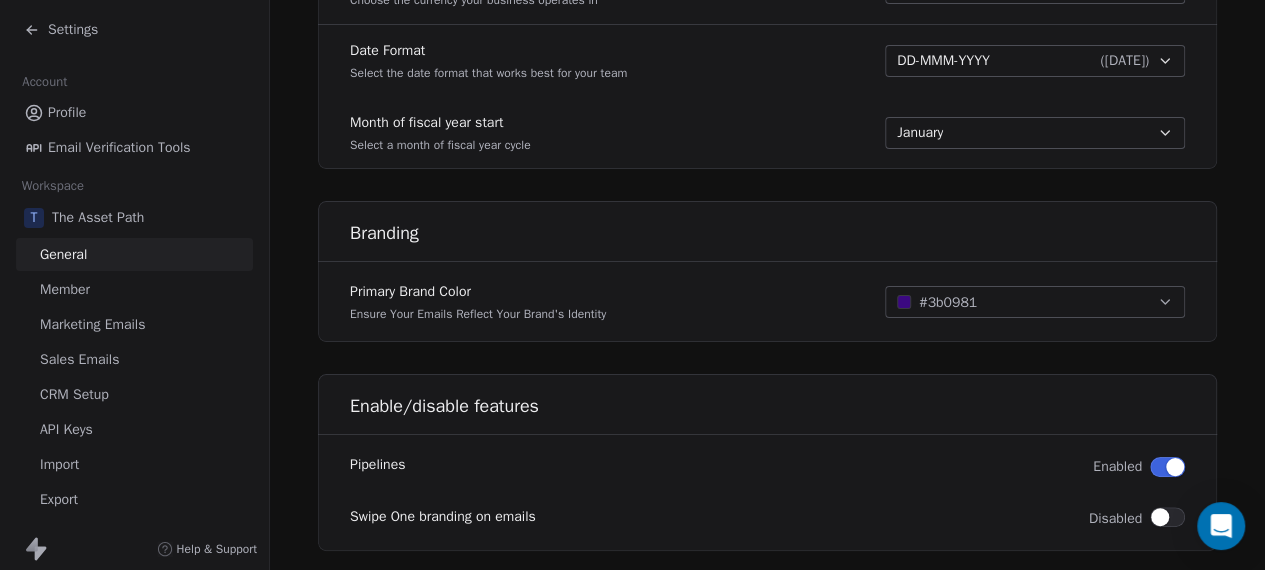 scroll, scrollTop: 1125, scrollLeft: 0, axis: vertical 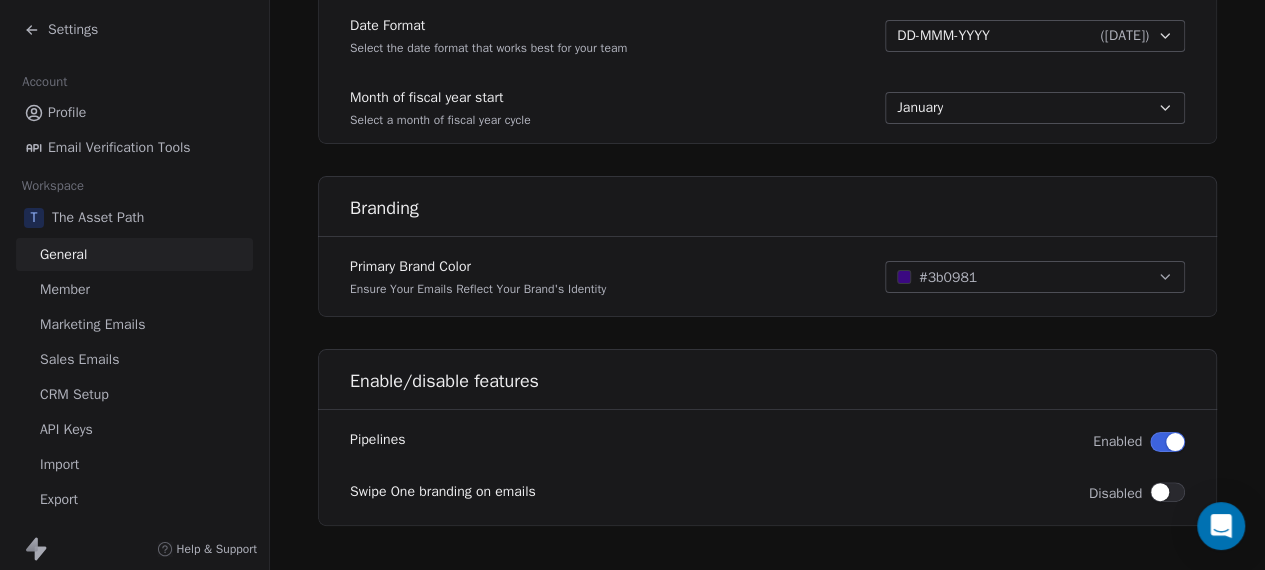 click on "Marketing Emails" at bounding box center [92, 324] 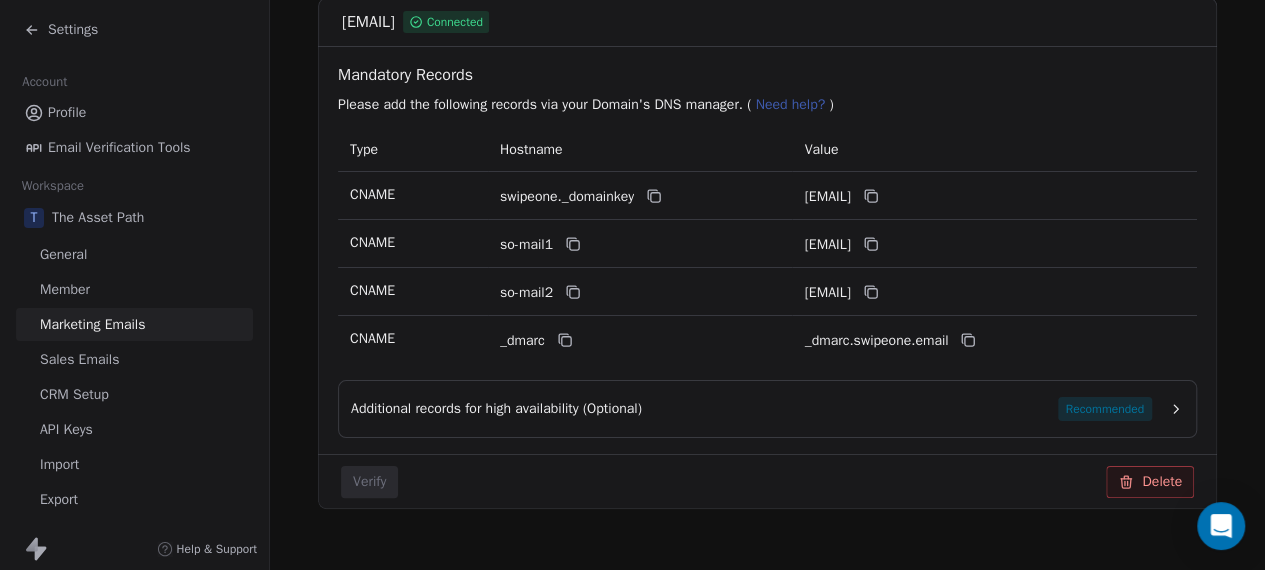 scroll, scrollTop: 394, scrollLeft: 0, axis: vertical 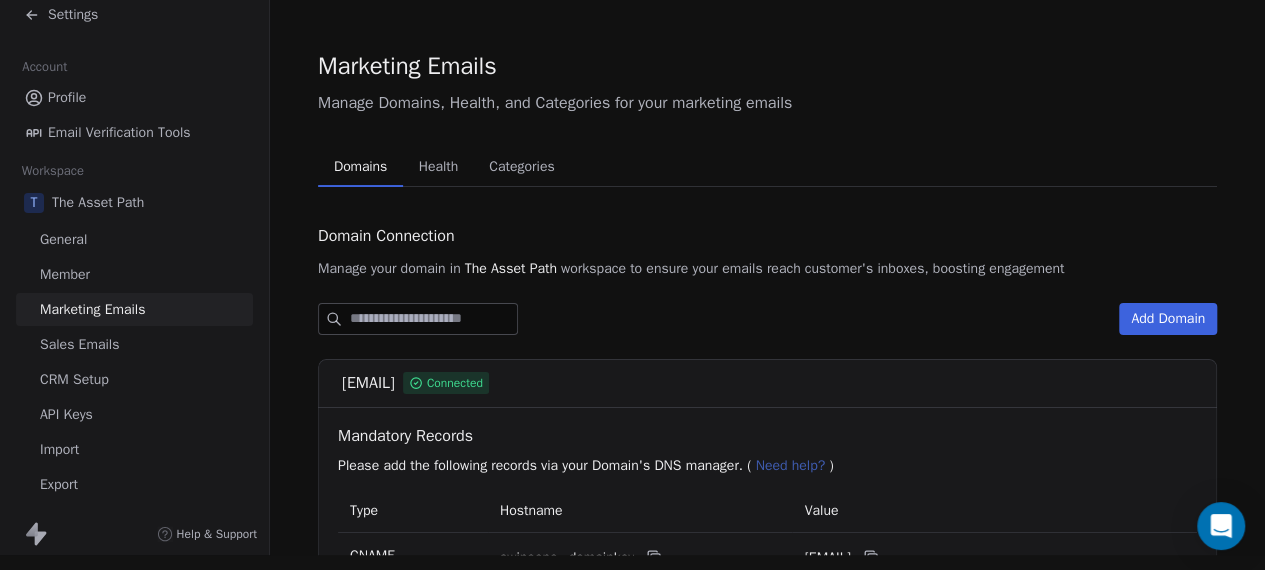click 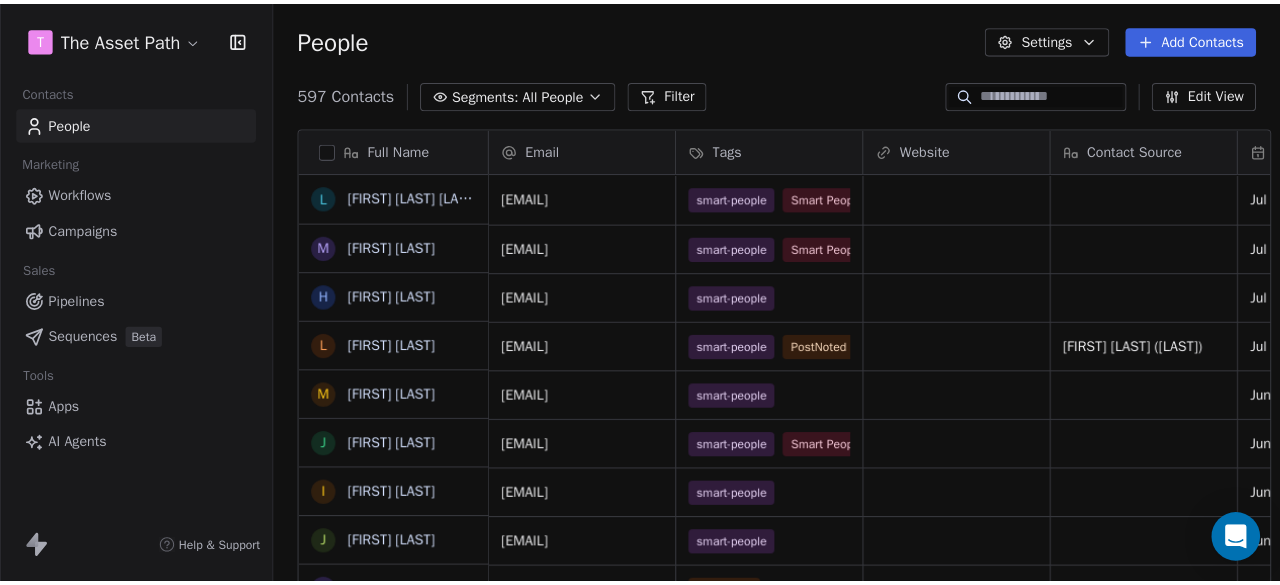 scroll, scrollTop: 0, scrollLeft: 0, axis: both 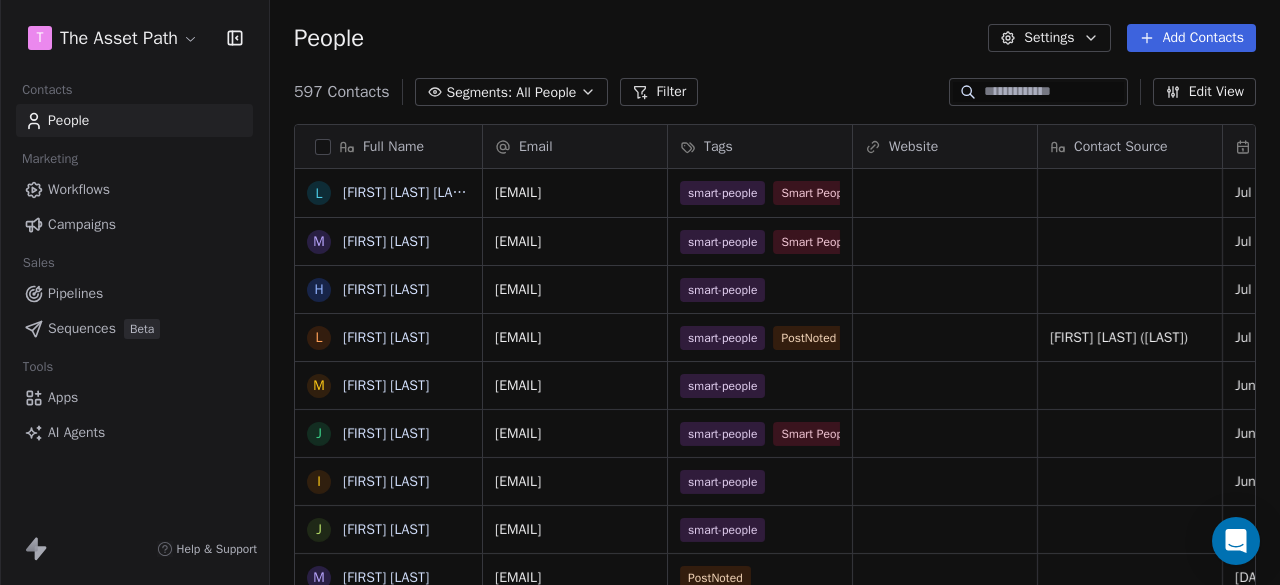 click on "Campaigns" at bounding box center [134, 224] 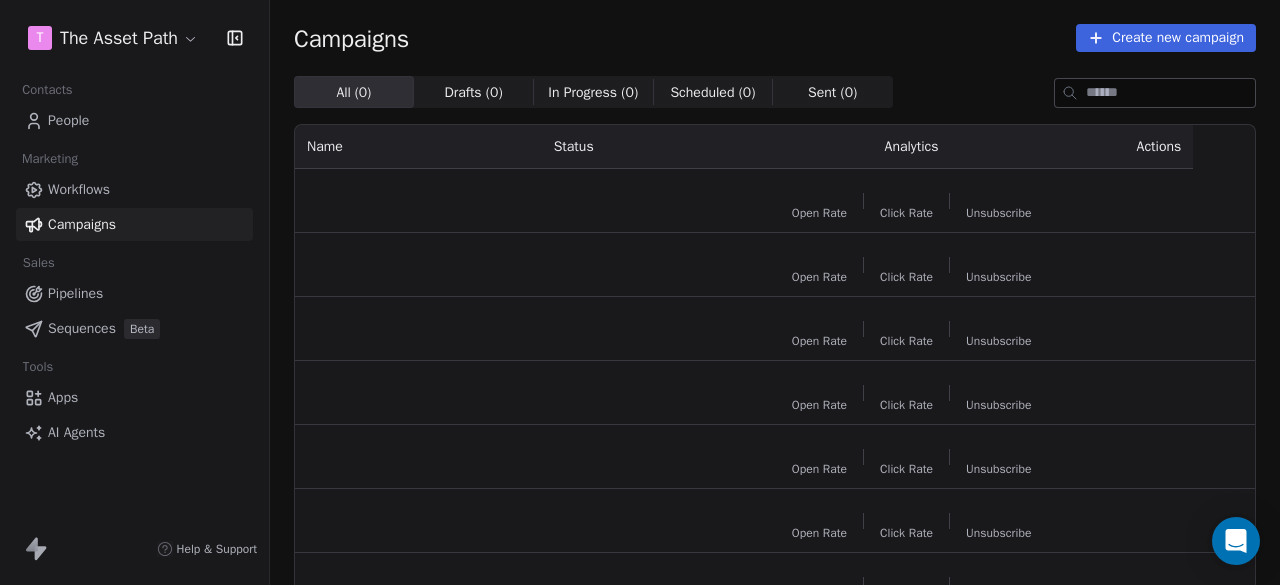 click on "Campaigns" at bounding box center (82, 224) 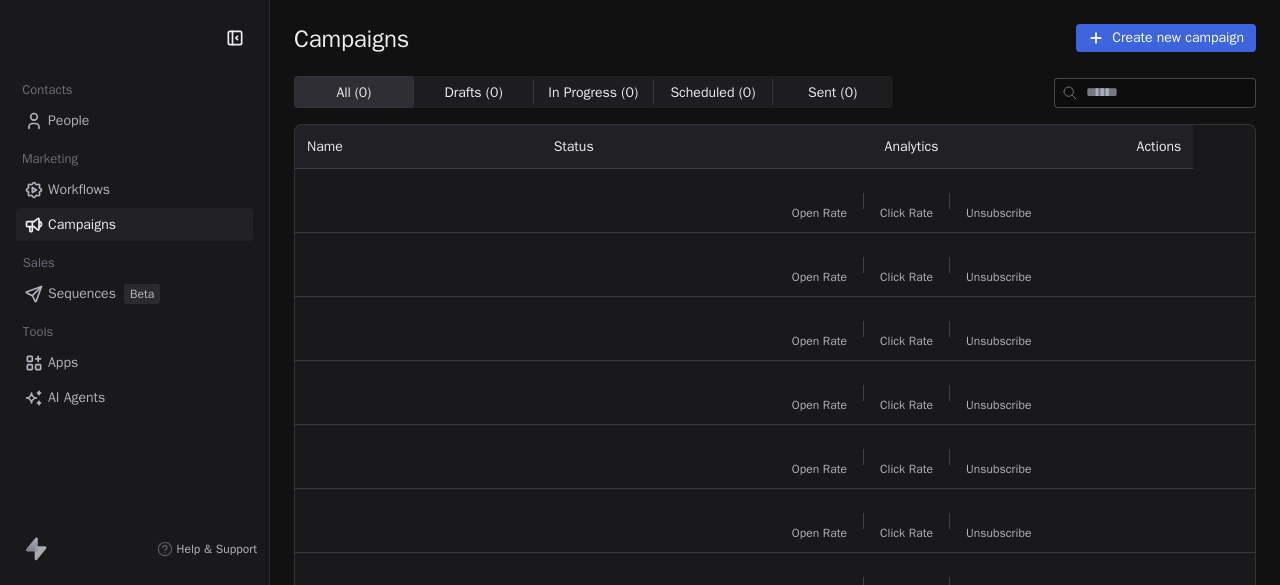 scroll, scrollTop: 0, scrollLeft: 0, axis: both 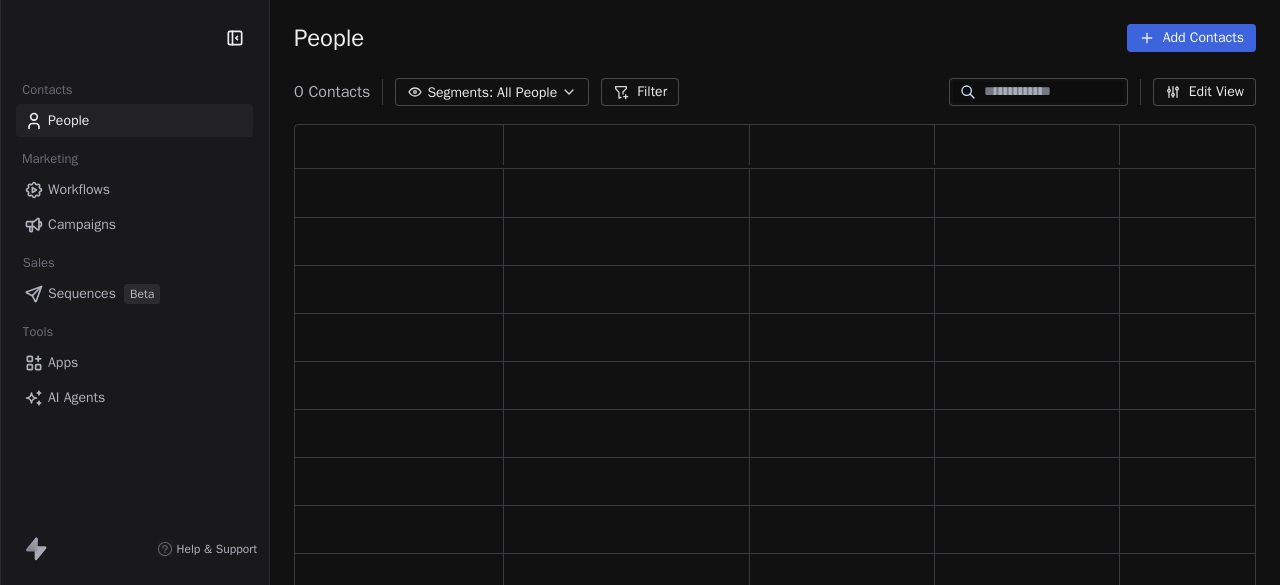 click on "People" at bounding box center [68, 120] 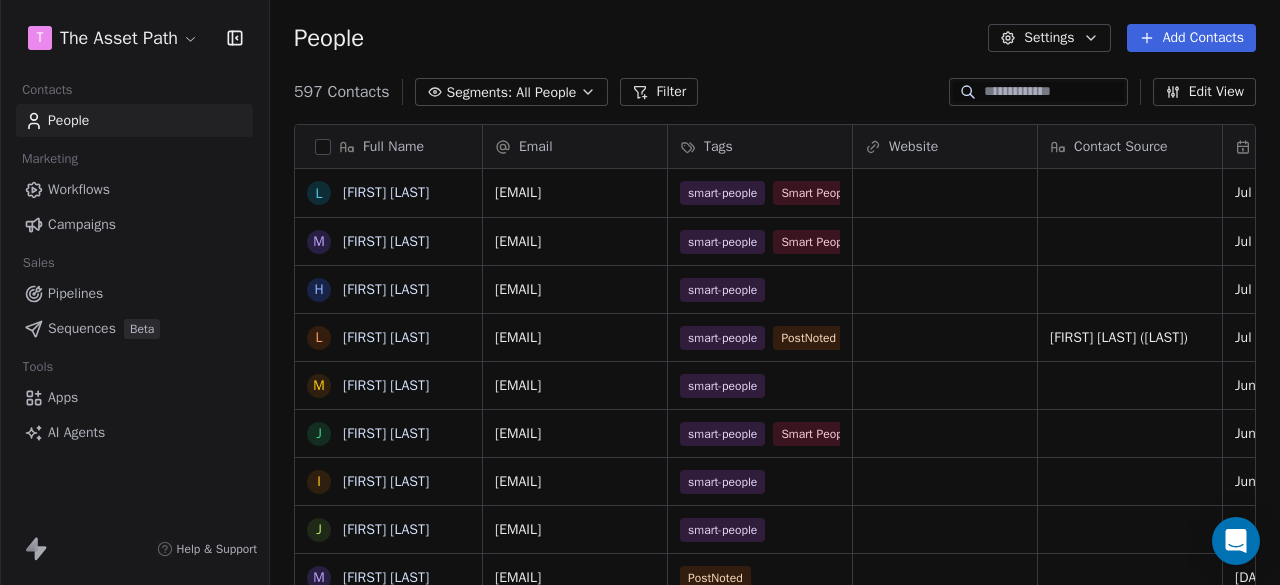 scroll, scrollTop: 16, scrollLeft: 16, axis: both 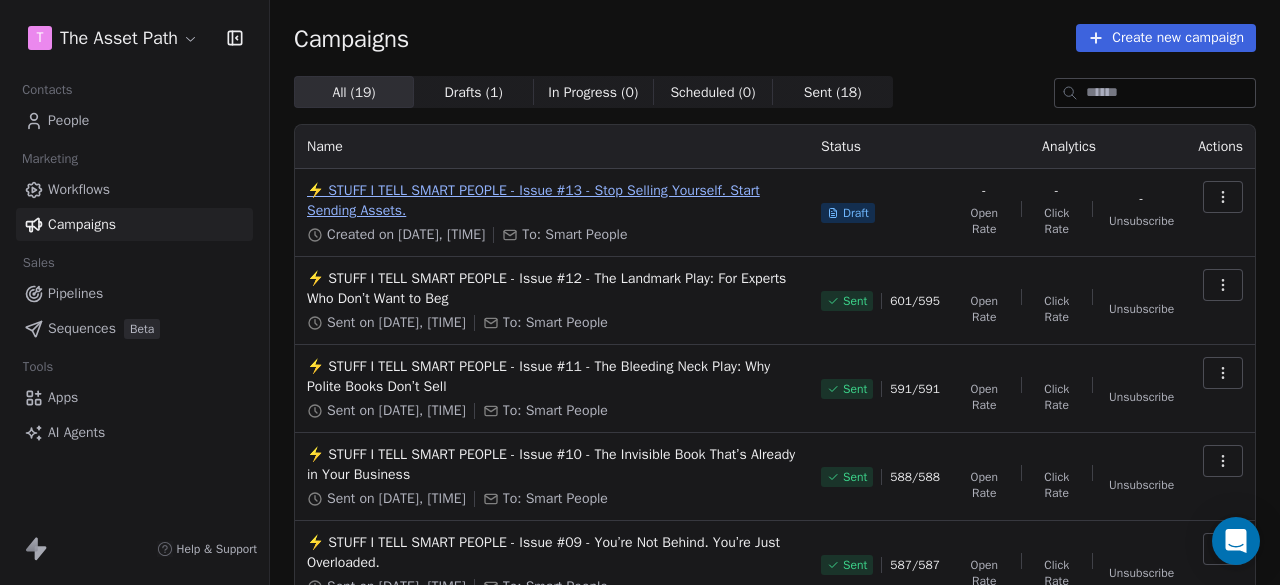 click on "⚡ STUFF I TELL SMART PEOPLE - Issue #13 - Stop Selling Yourself. Start Sending Assets." at bounding box center [552, 201] 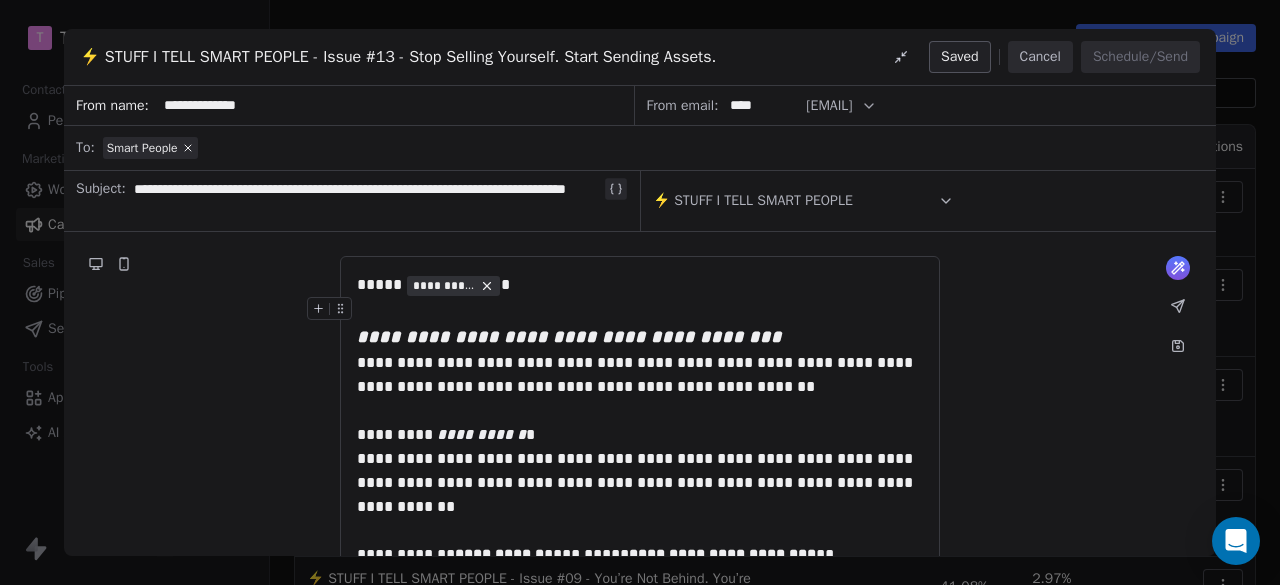 click on "@debbiejenkins.com" at bounding box center (829, 105) 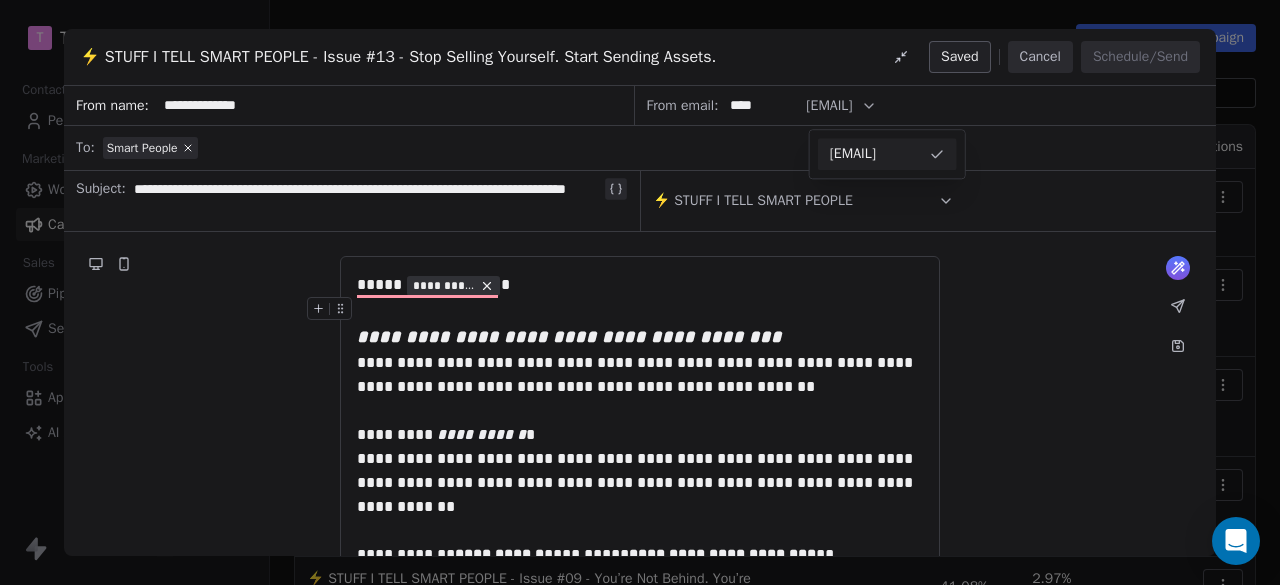click on "@debbiejenkins.com" at bounding box center (875, 154) 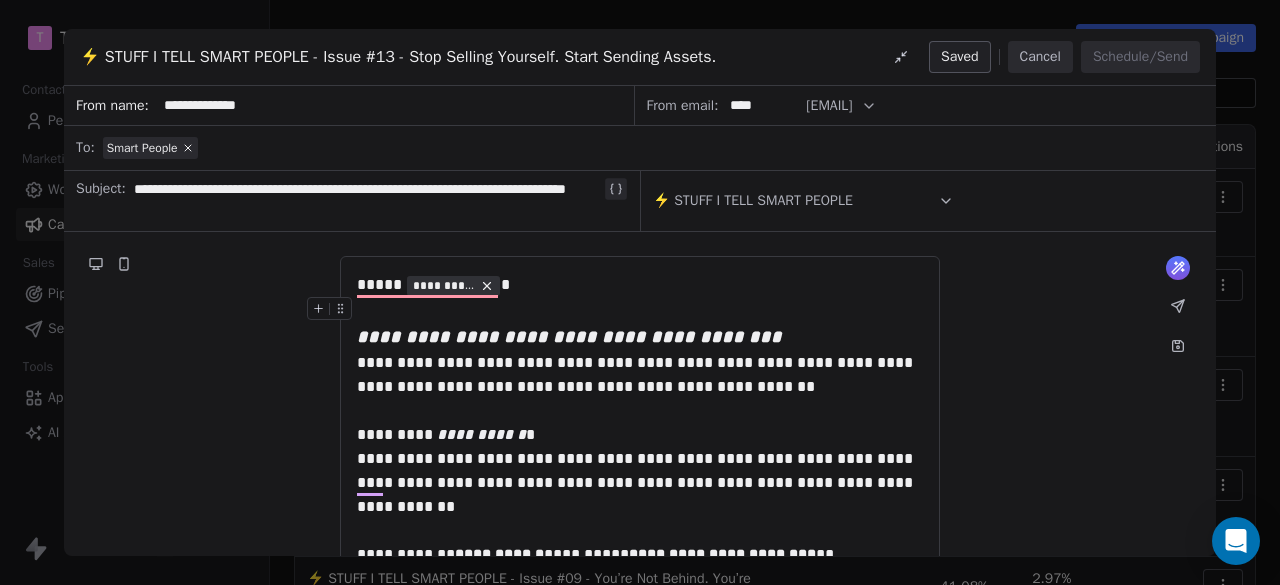 click on "Cancel" at bounding box center [1040, 57] 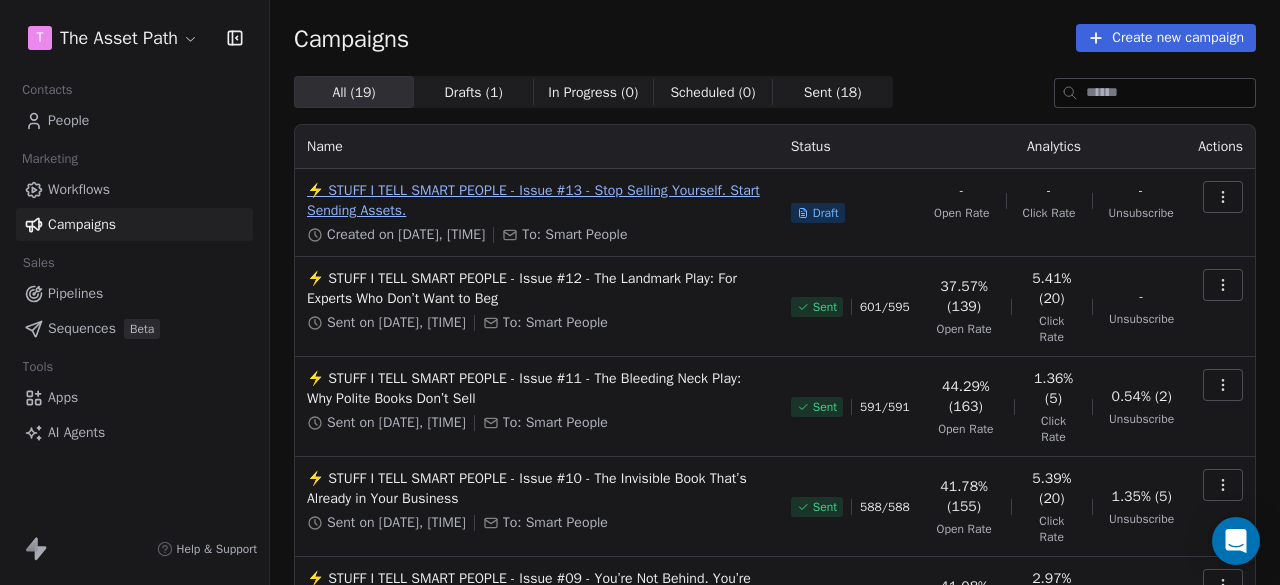 click on "⚡ STUFF I TELL SMART PEOPLE - Issue #13 - Stop Selling Yourself. Start Sending Assets." at bounding box center [537, 201] 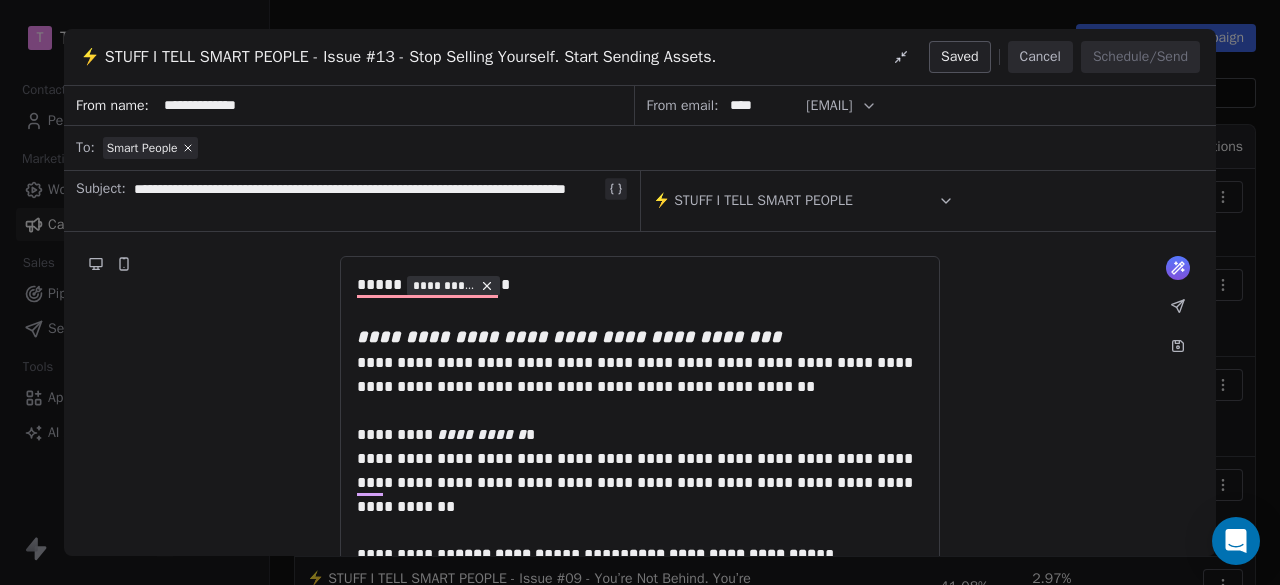 click on "@debbiejenkins.com" at bounding box center (829, 105) 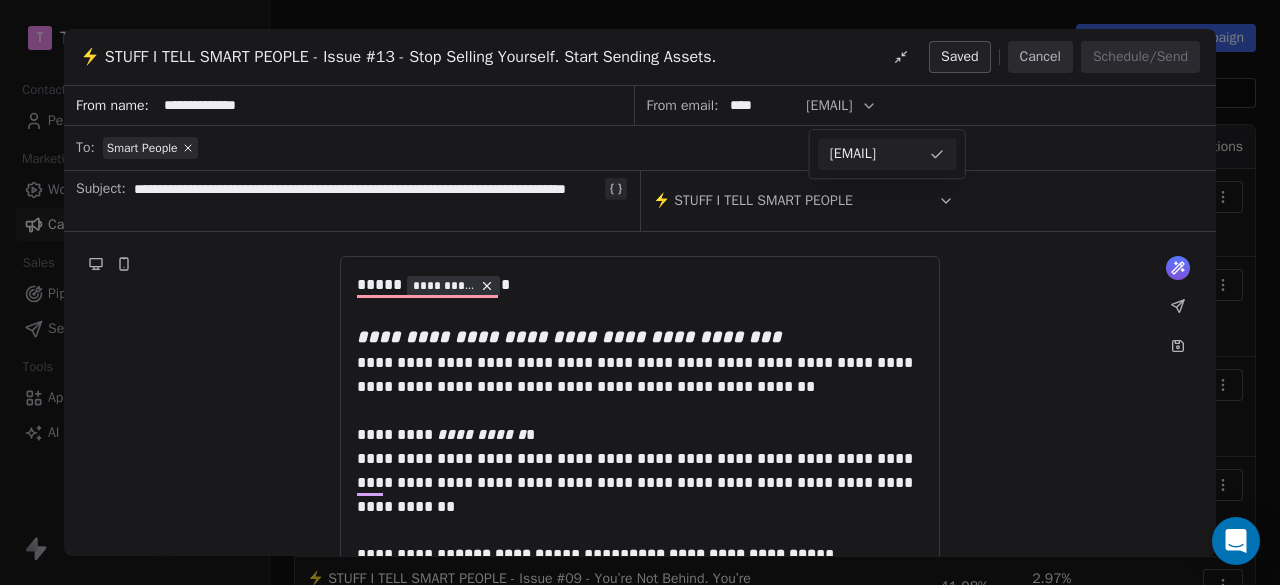 click on "@debbiejenkins.com" at bounding box center [875, 154] 